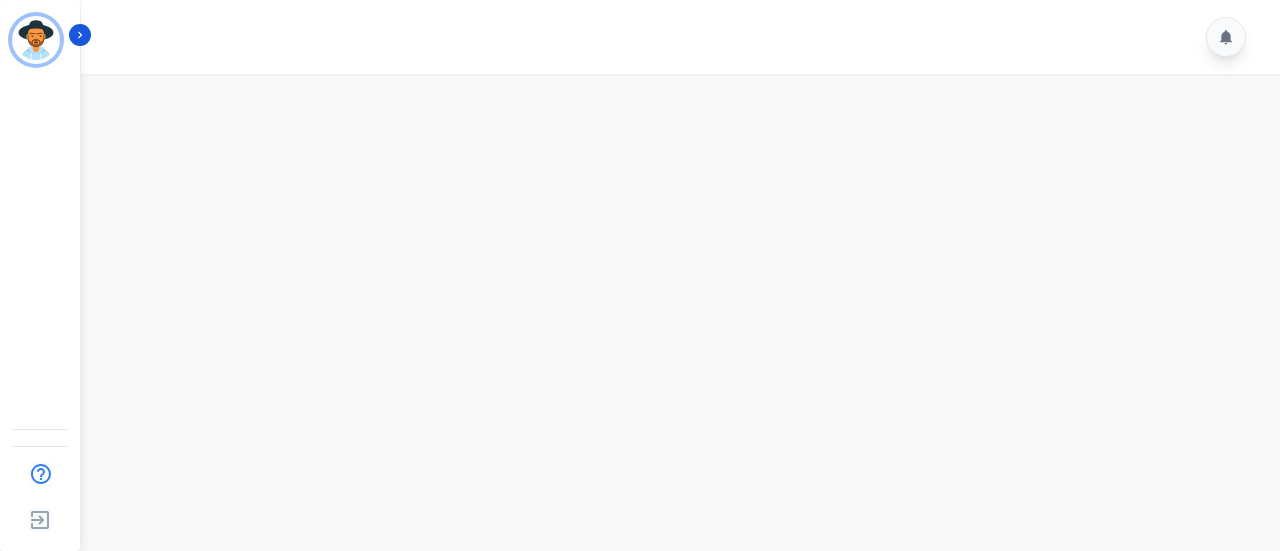 scroll, scrollTop: 0, scrollLeft: 0, axis: both 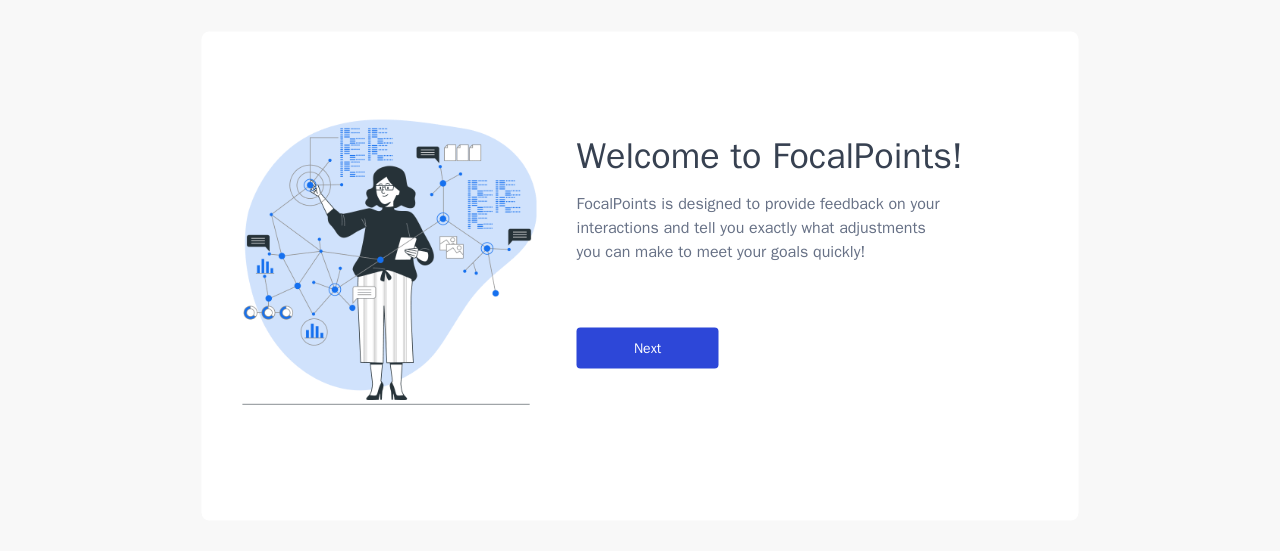 click on "Next" at bounding box center (648, 347) 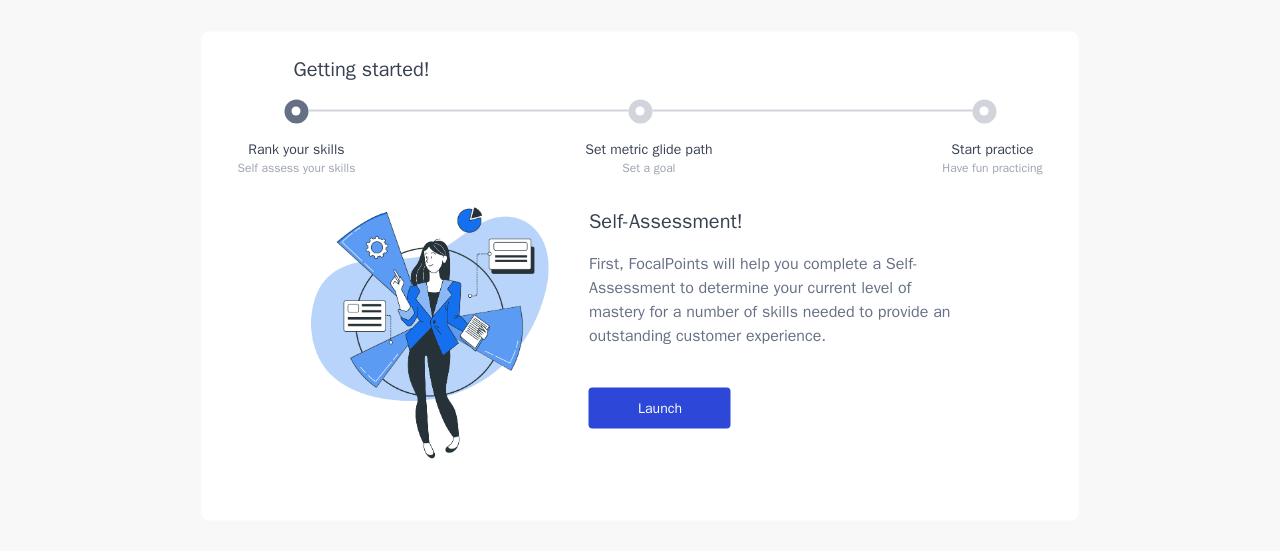 click on "Launch" at bounding box center [660, 407] 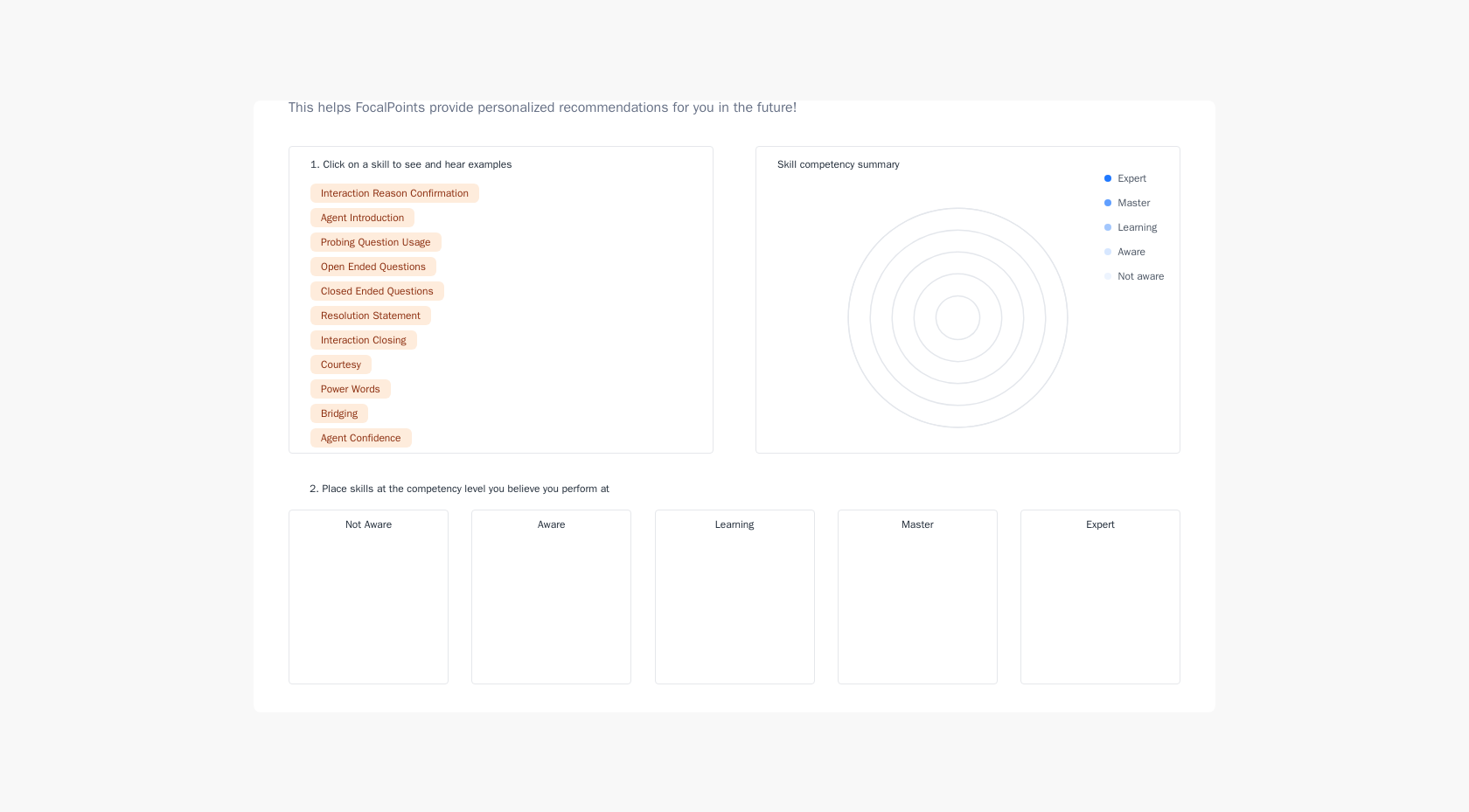 scroll, scrollTop: 0, scrollLeft: 0, axis: both 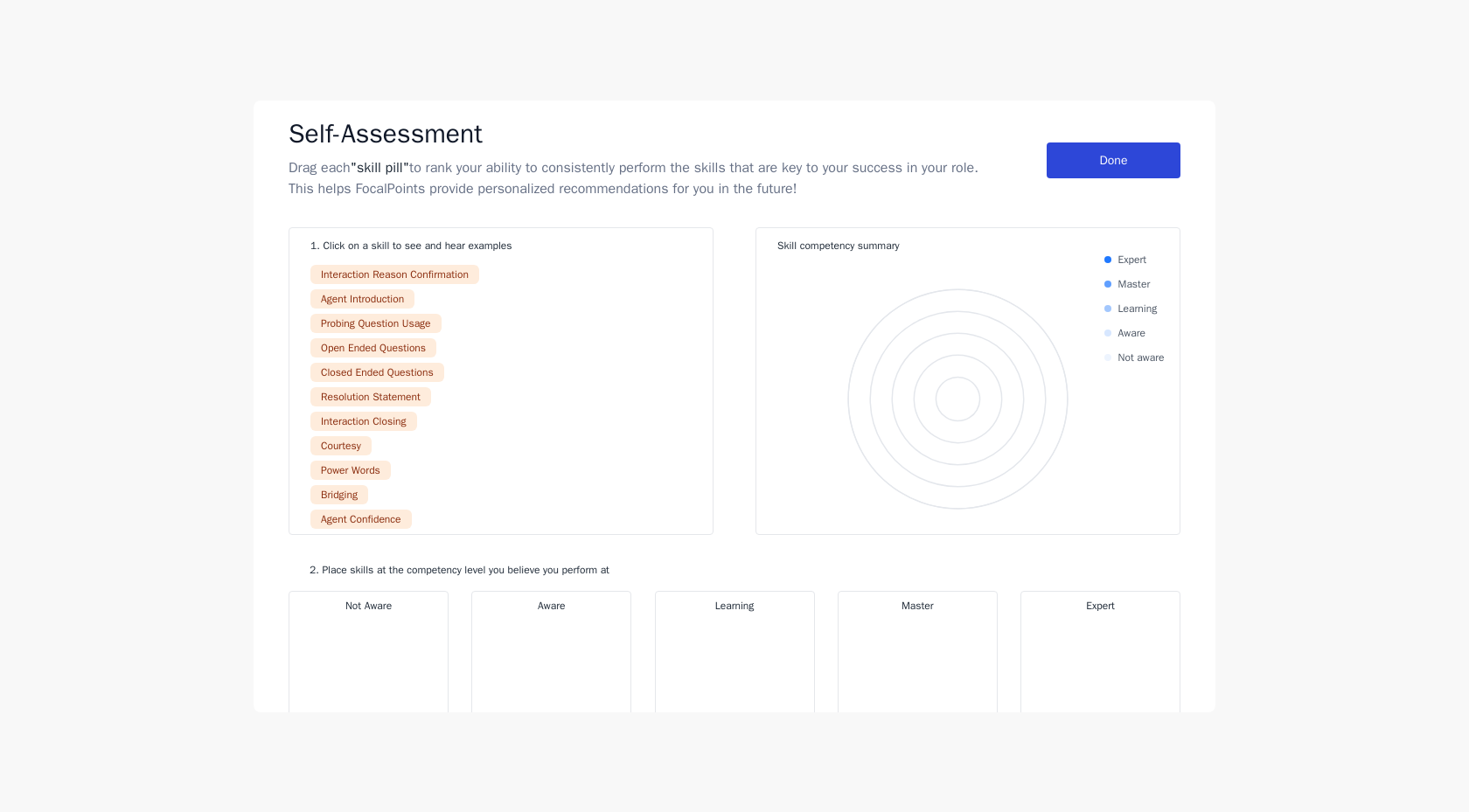 click on "Done" at bounding box center (1113, 160) 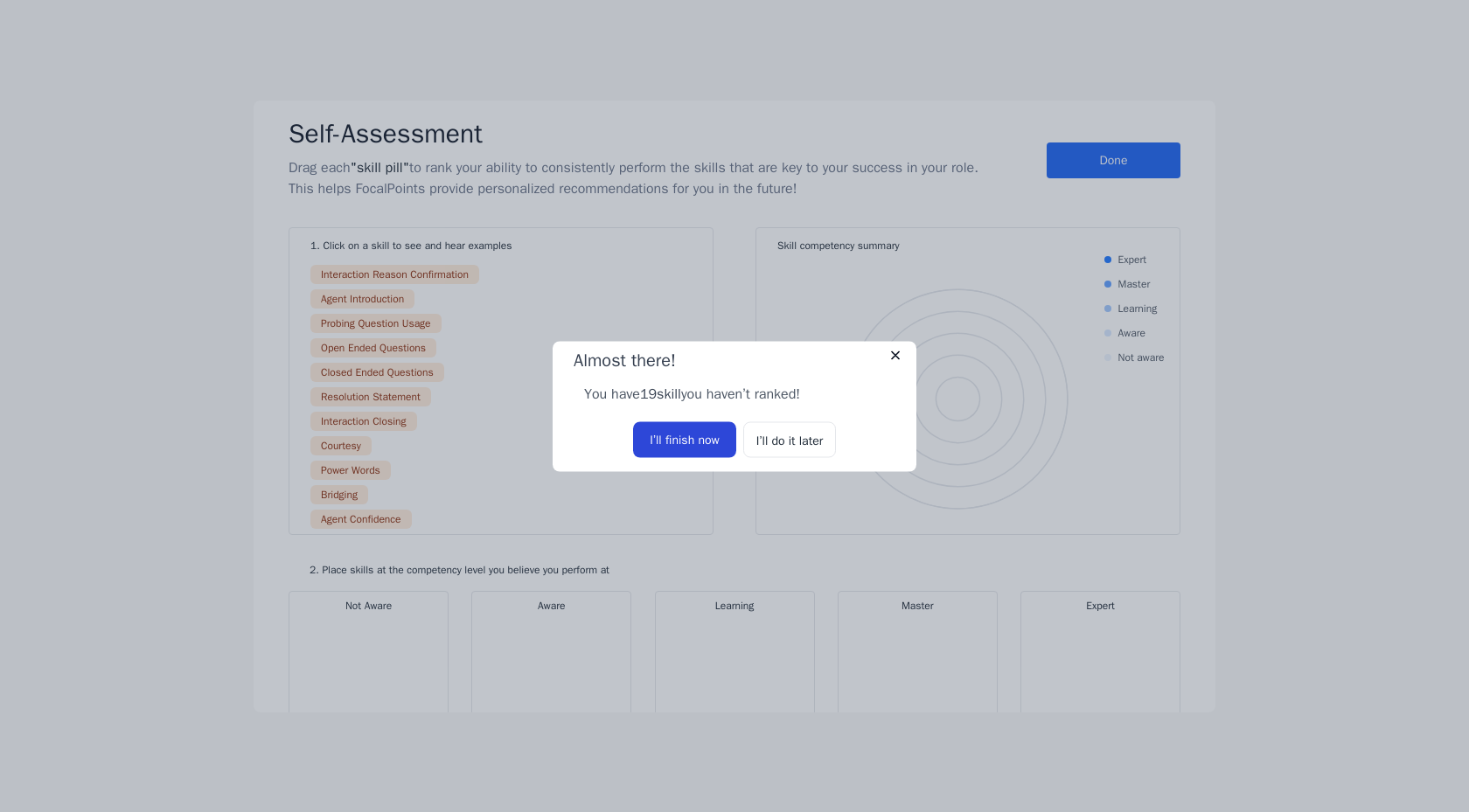 click on "I’ll finish now" at bounding box center (685, 439) 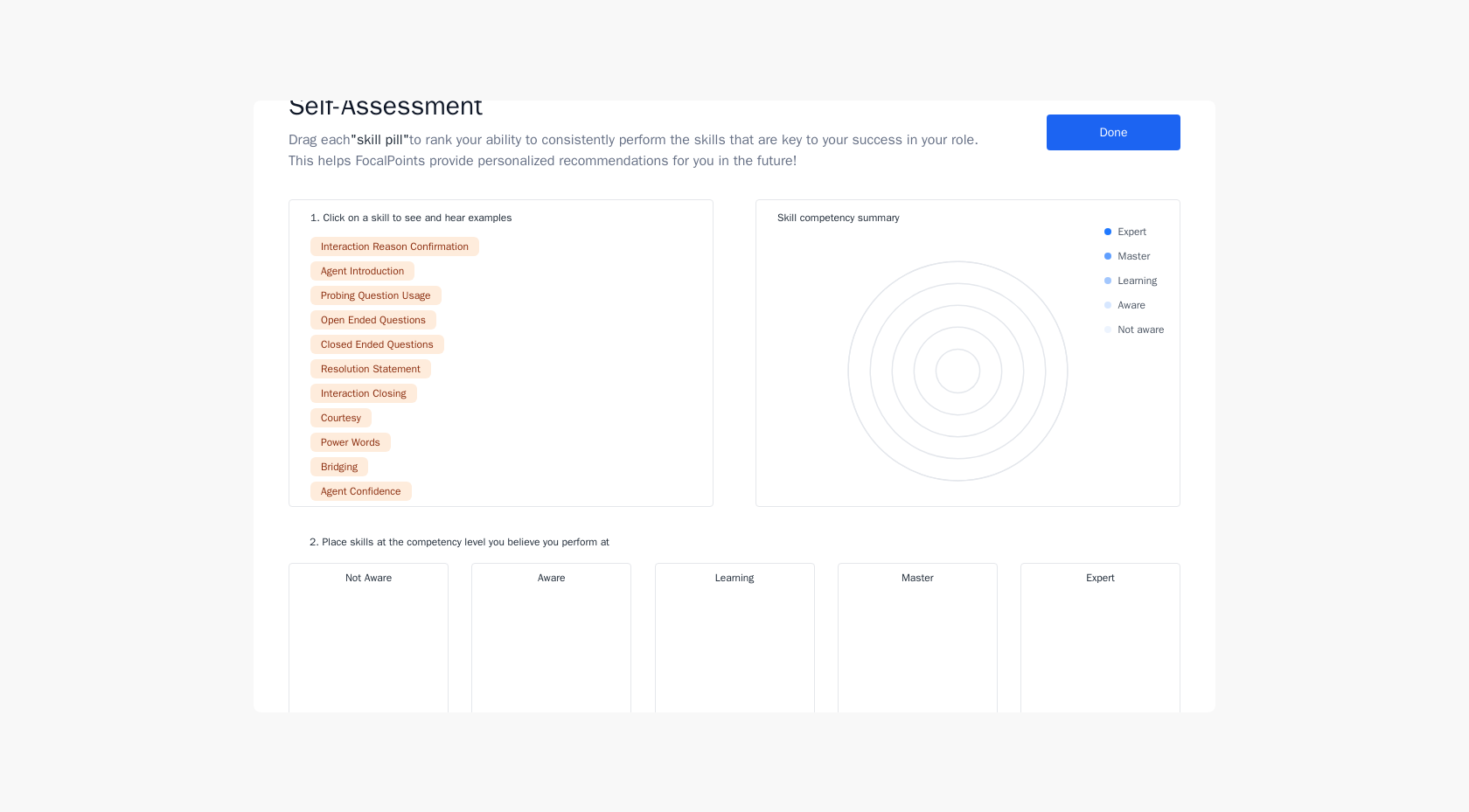 scroll, scrollTop: 0, scrollLeft: 0, axis: both 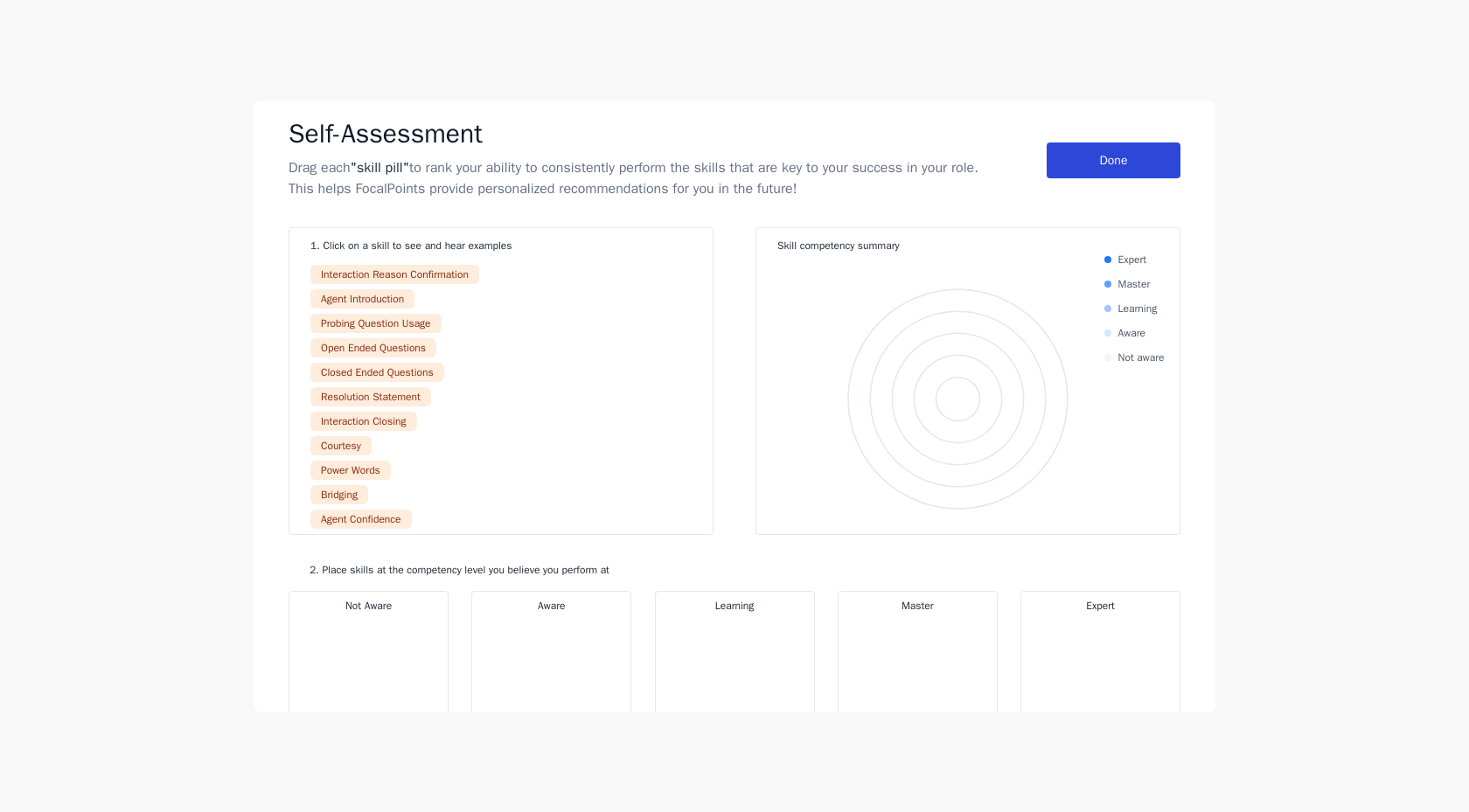 click on "Done" at bounding box center (1113, 160) 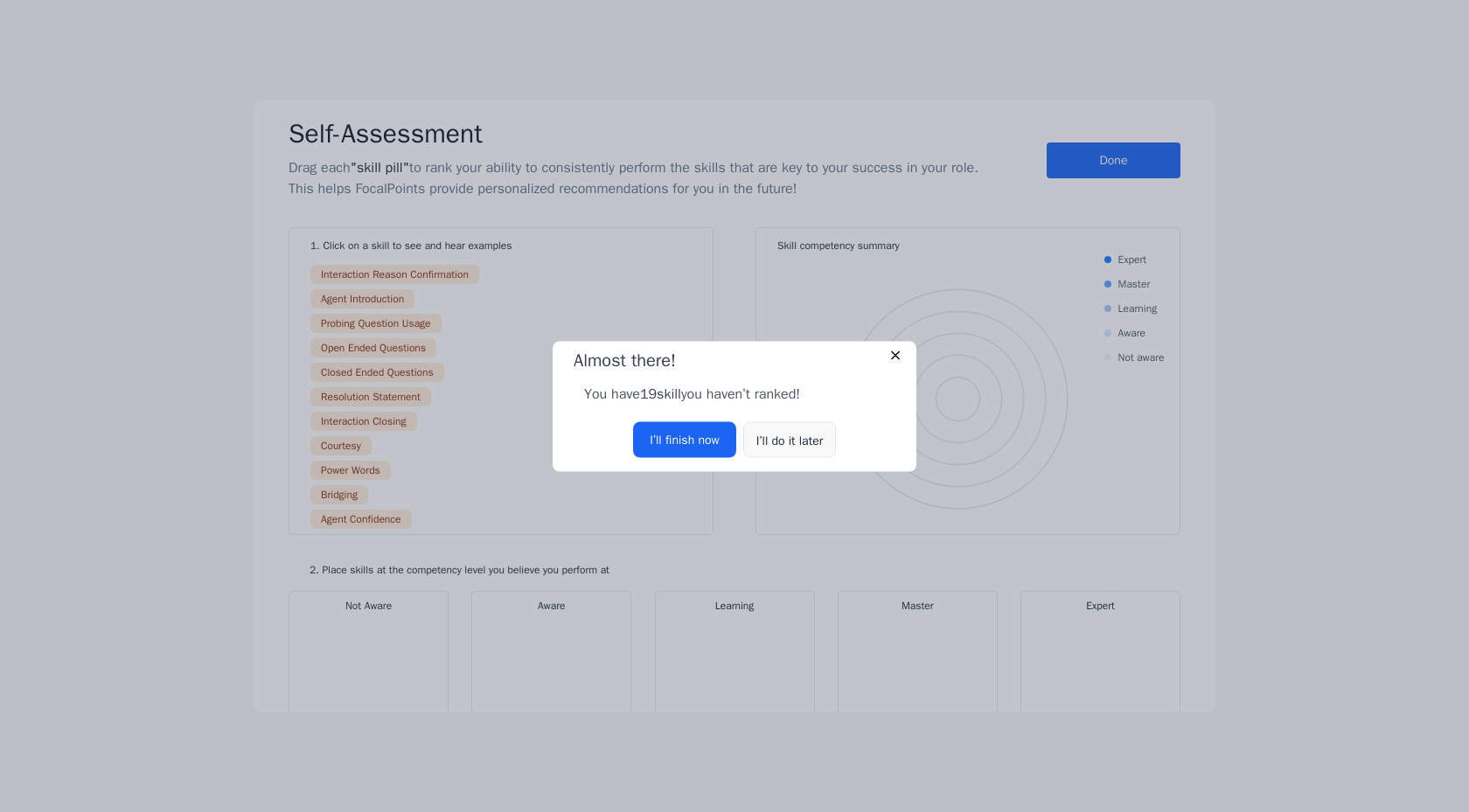 click on "I’ll do it later" at bounding box center (790, 439) 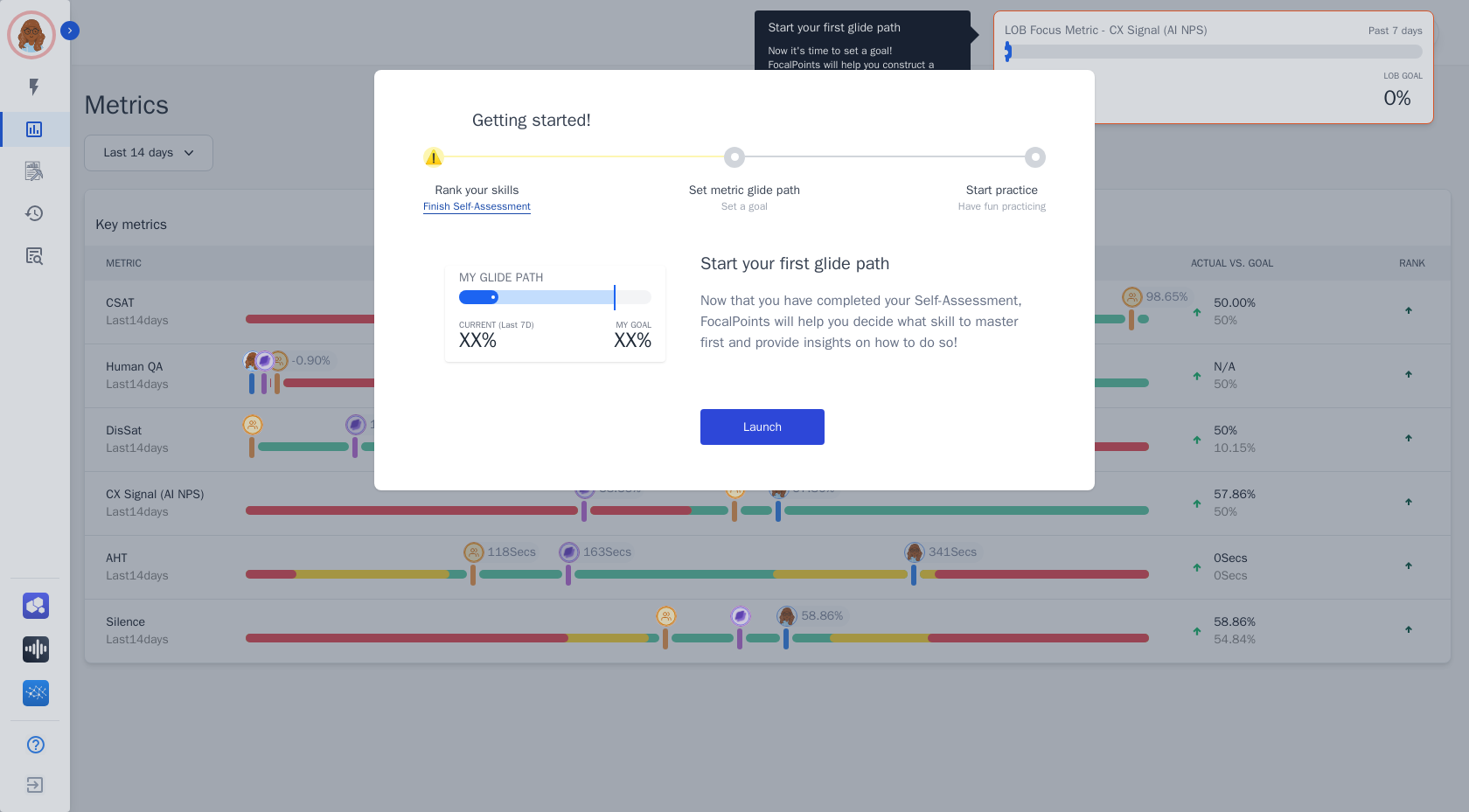 click on "Launch" at bounding box center (762, 427) 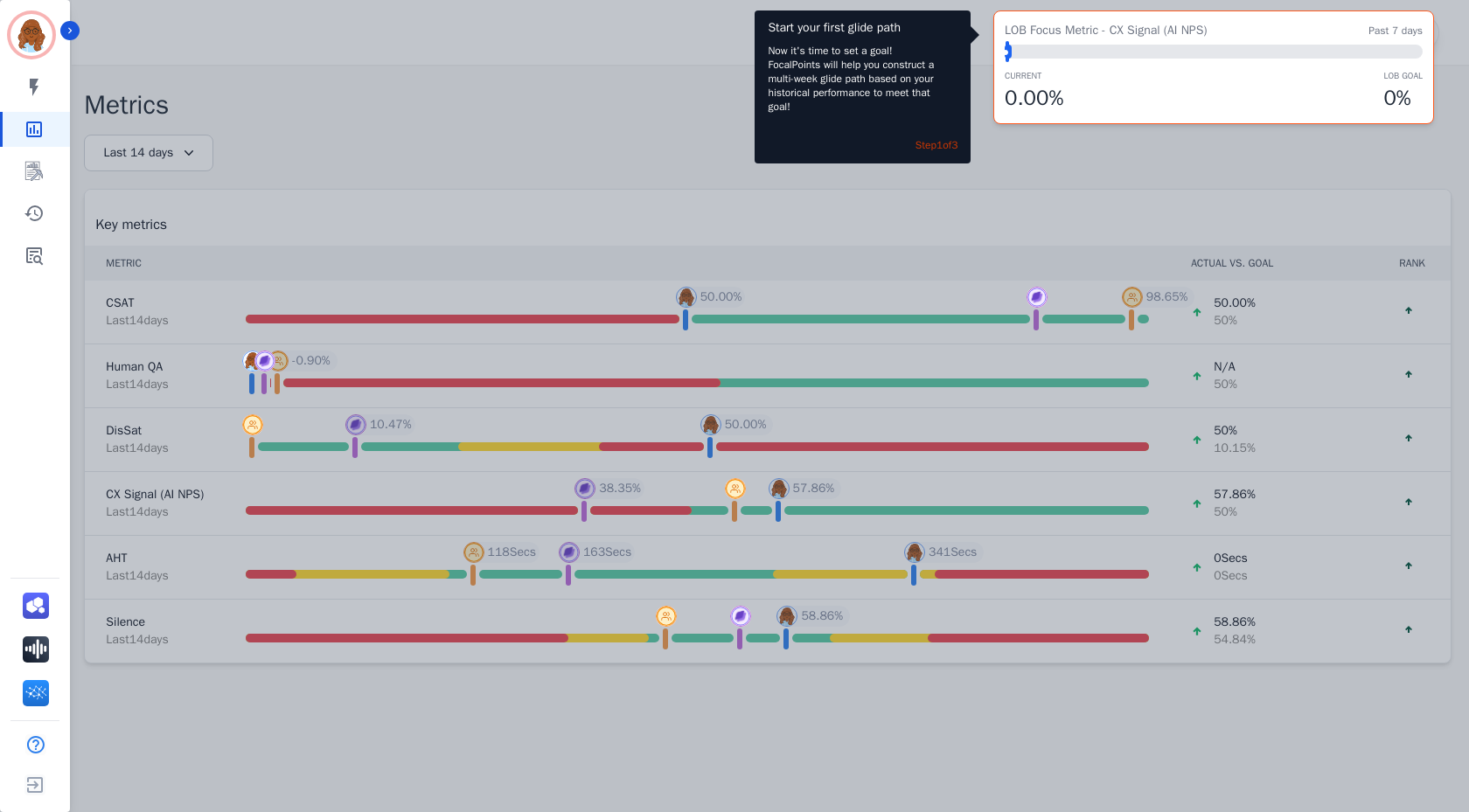 click on "Start your first glide path   Now it's time to set a goal! FocalPoints will help you construct
a multi-week glide path based on your historical performance to
meet that goal!       Step  1  of  3   LOB Focus Metric - CX Signal (AI NPS)   Past 7 days   ⬤     LOB Goal: 1.00%         CURRENT   0.00 %     LOB Goal   0 %" at bounding box center (734, 406) 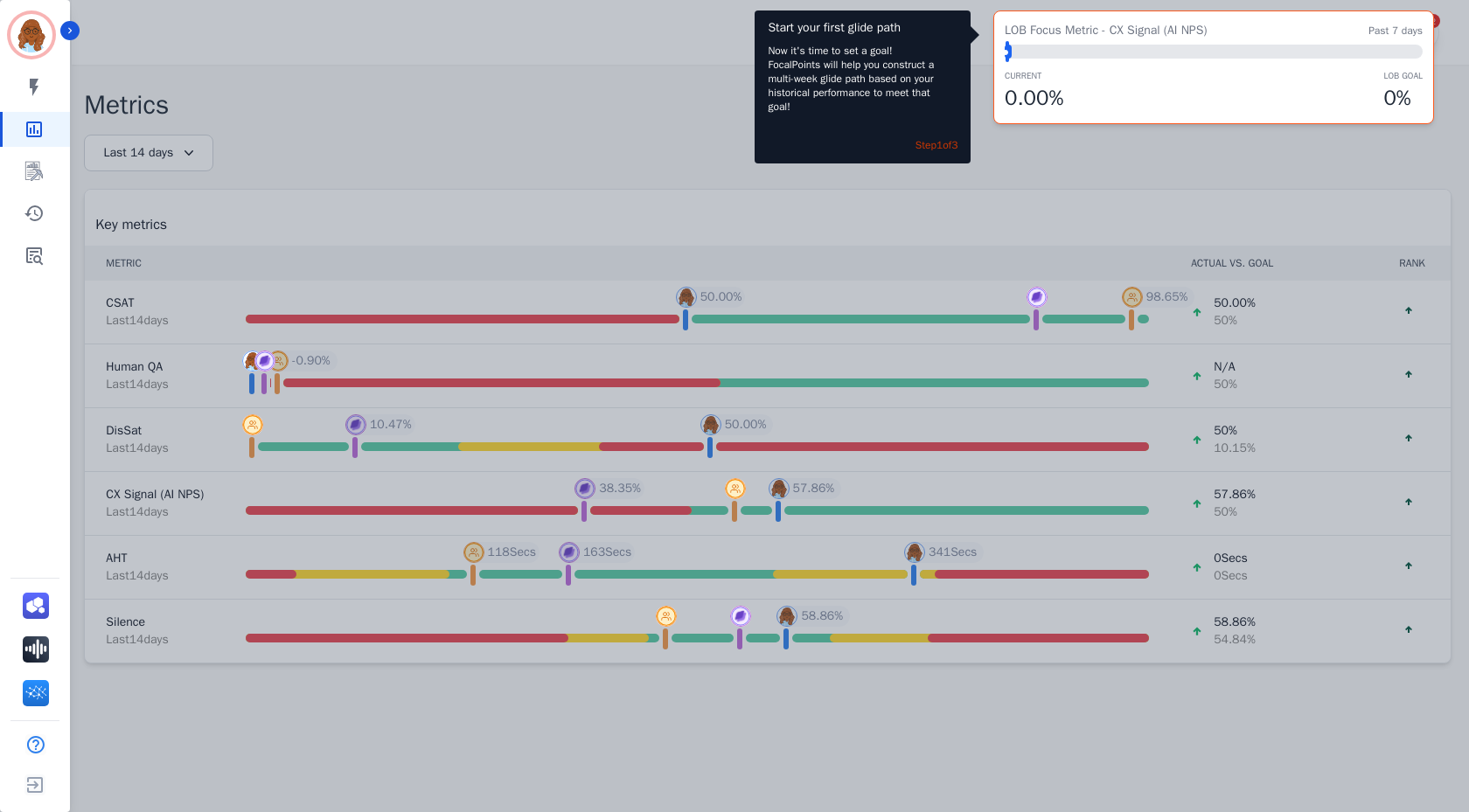 drag, startPoint x: 1029, startPoint y: 43, endPoint x: 1080, endPoint y: 48, distance: 51.24451 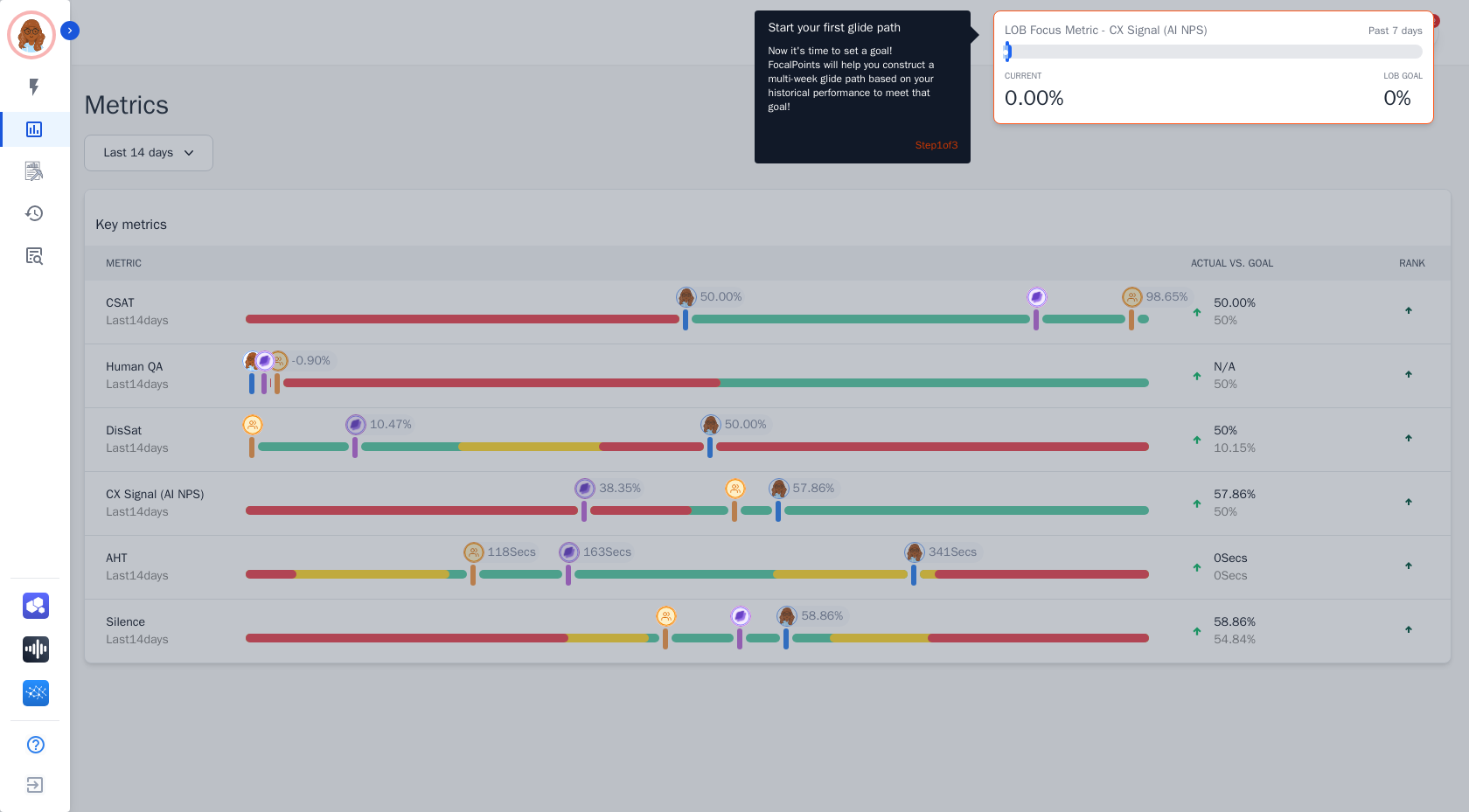 drag, startPoint x: 1004, startPoint y: 49, endPoint x: 1036, endPoint y: 50, distance: 32.01562 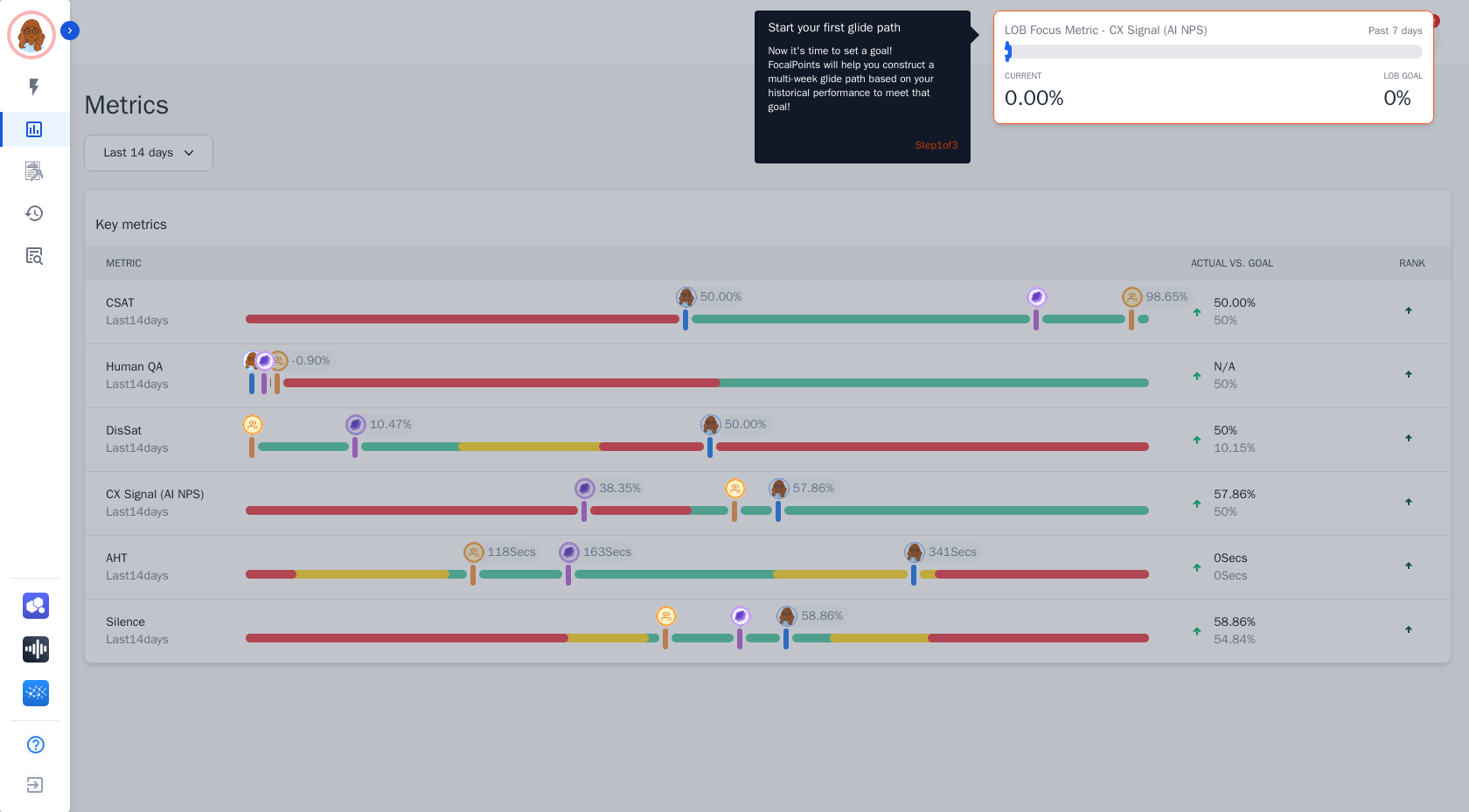 click on "⬤" at bounding box center [1008, 52] 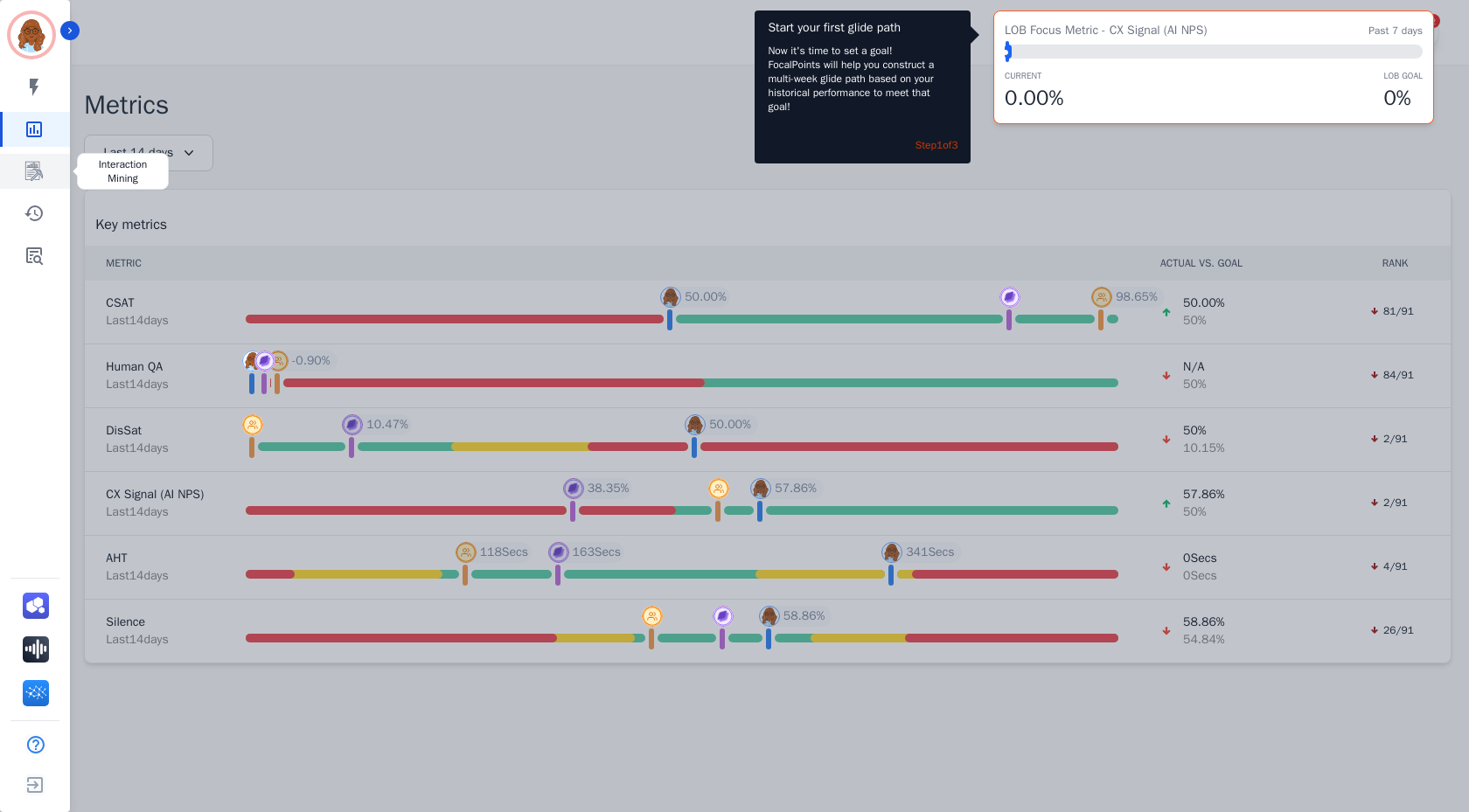 click 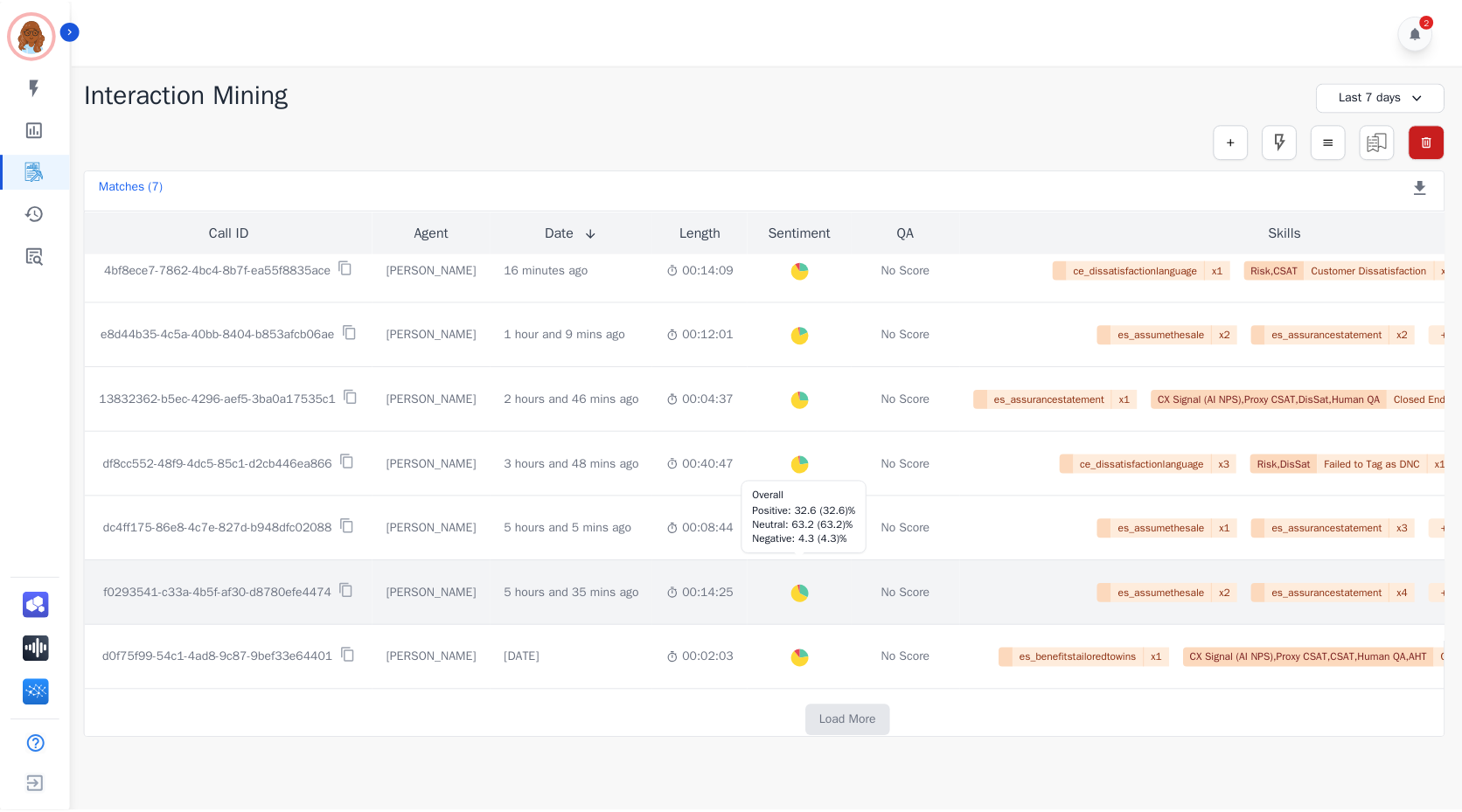 scroll, scrollTop: 0, scrollLeft: 0, axis: both 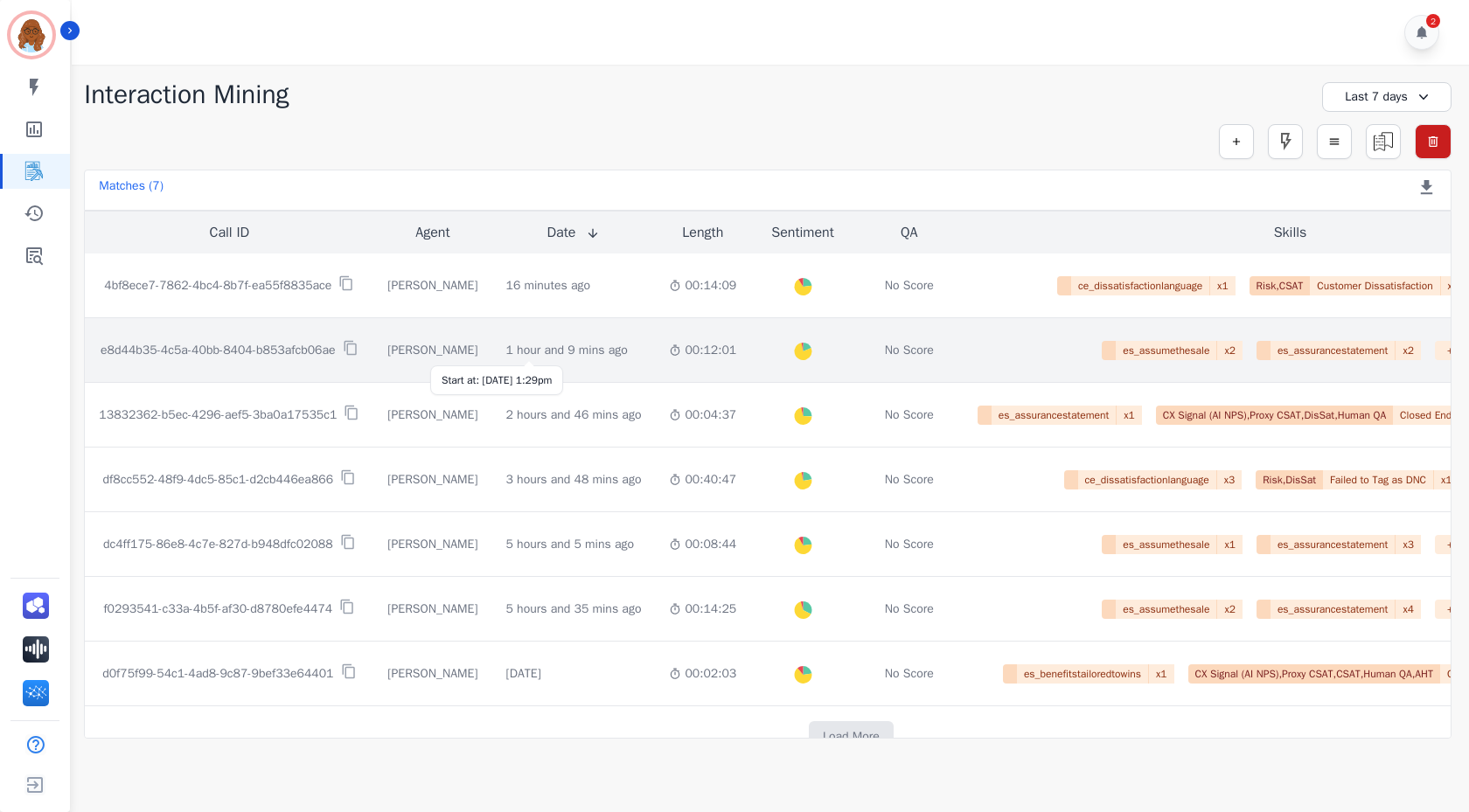 click on "1 hour and 9 mins ago" at bounding box center [567, 350] 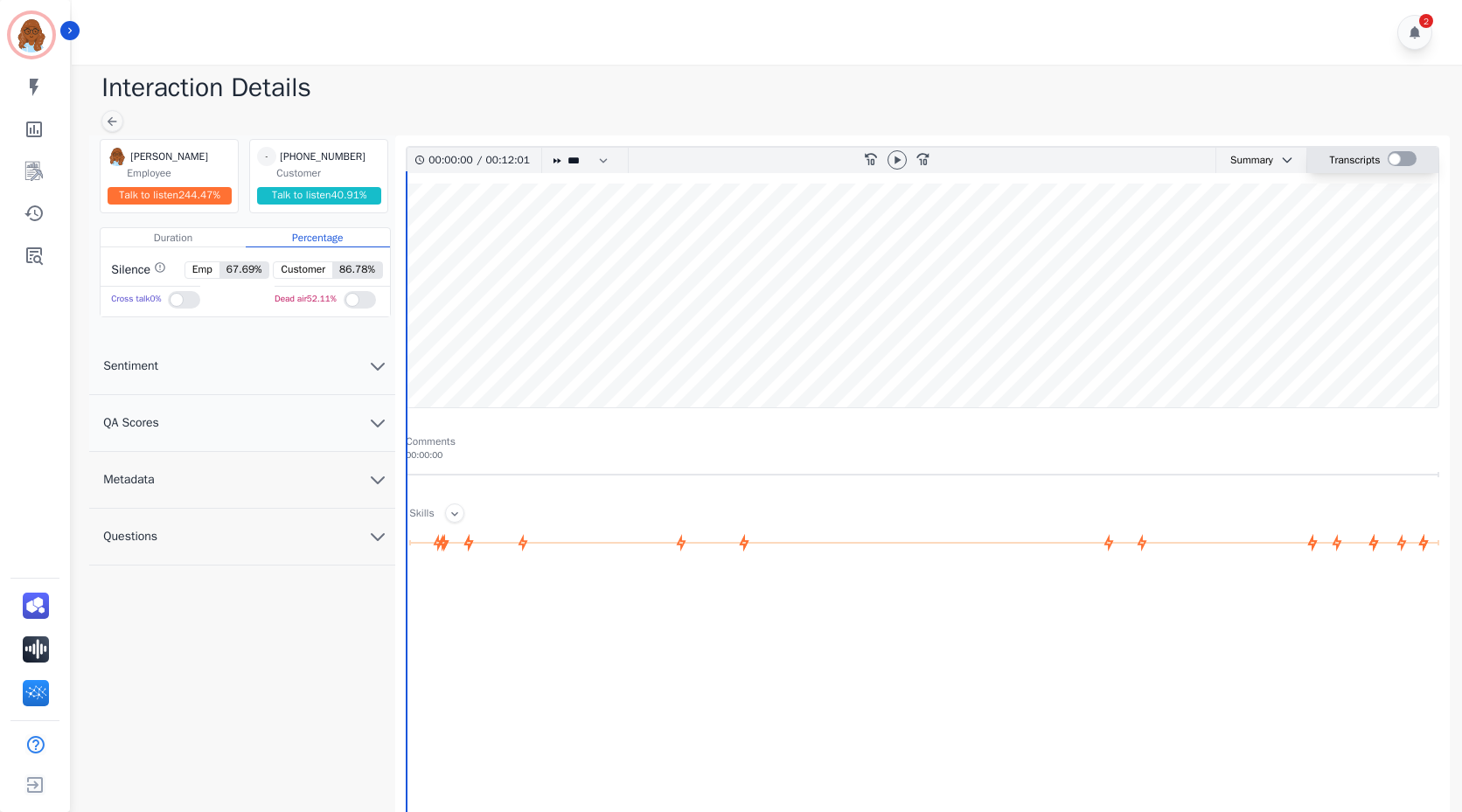 click at bounding box center (1402, 158) 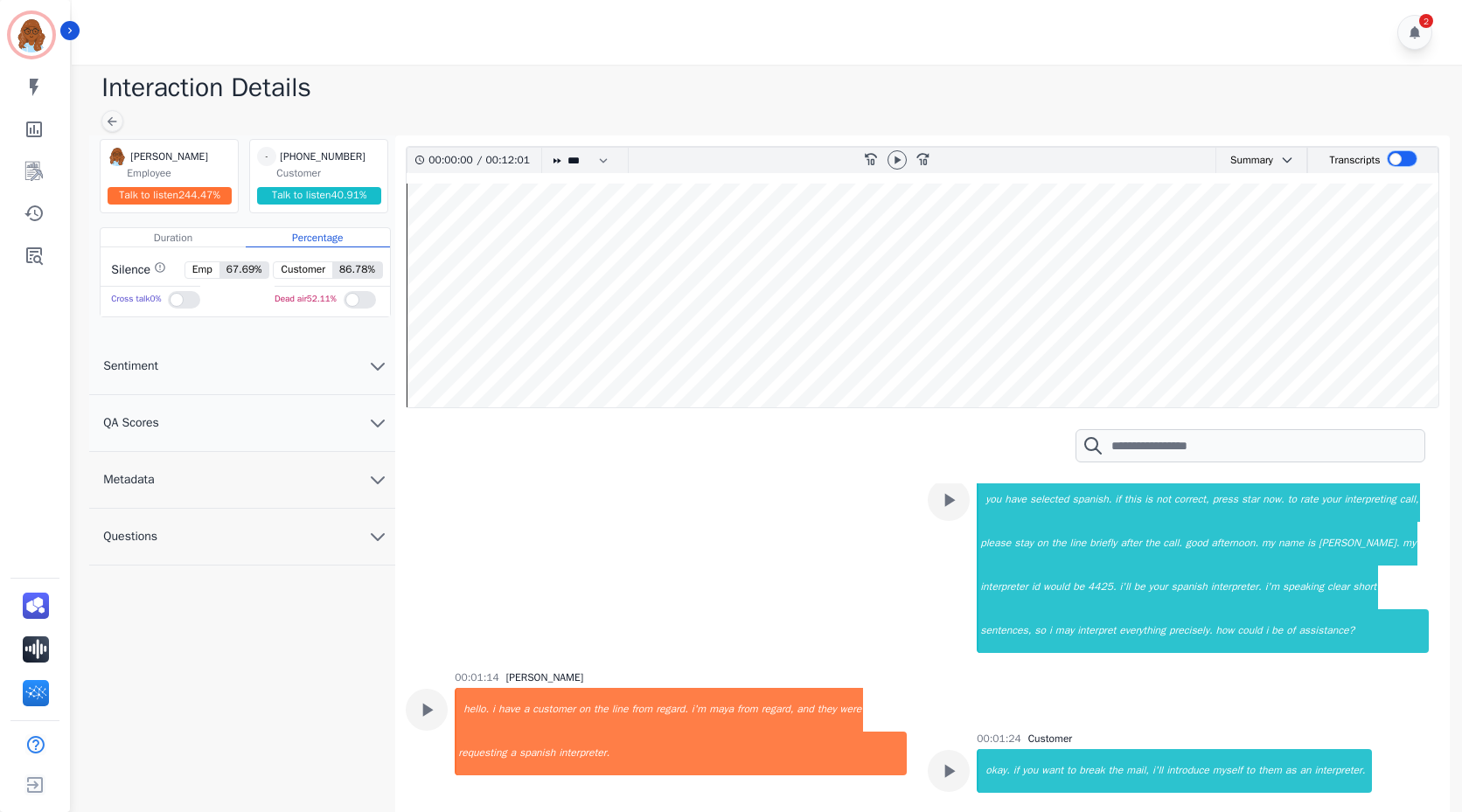 scroll, scrollTop: 350, scrollLeft: 0, axis: vertical 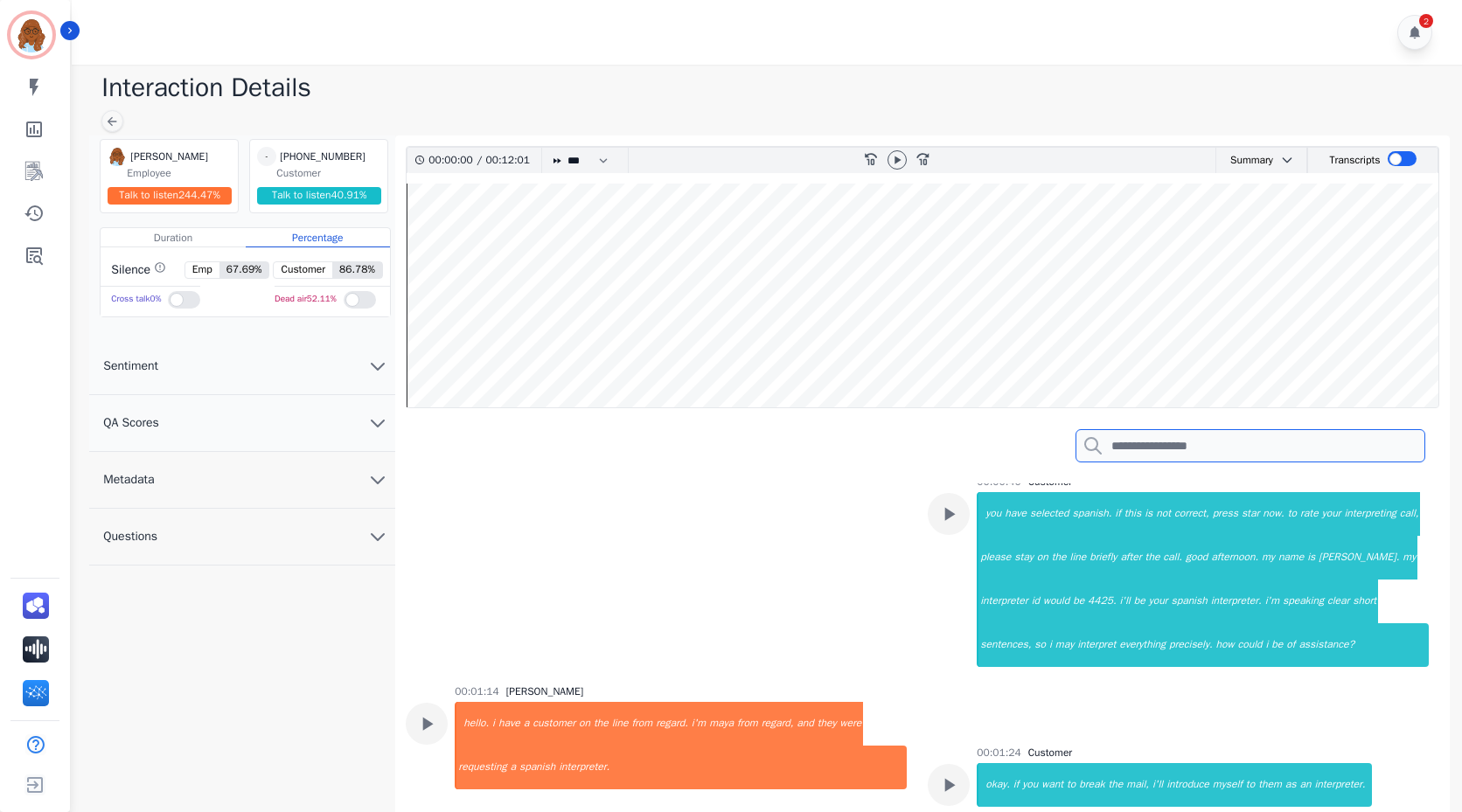 click at bounding box center (1250, 446) 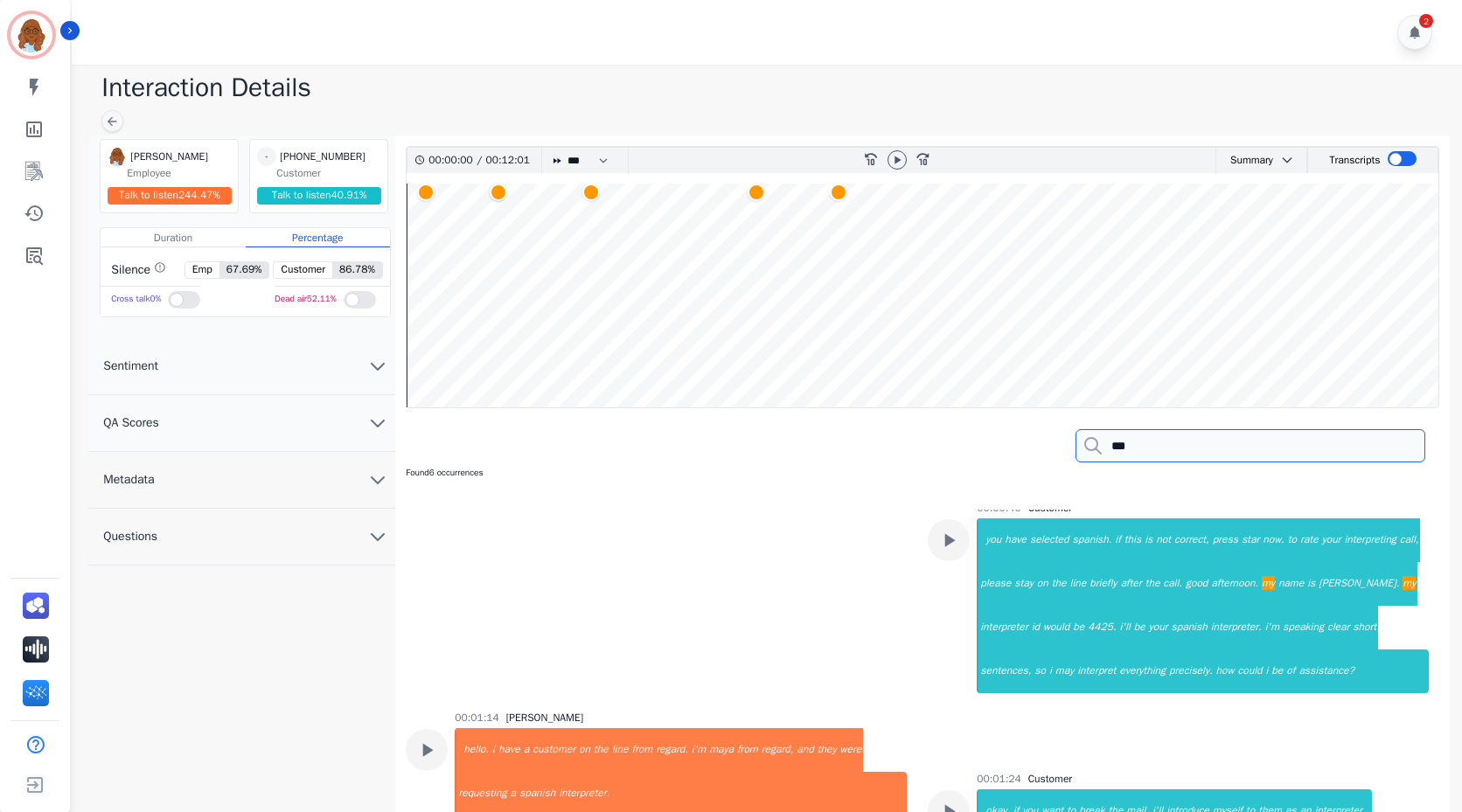 drag, startPoint x: 1154, startPoint y: 452, endPoint x: 1056, endPoint y: 451, distance: 98.0051 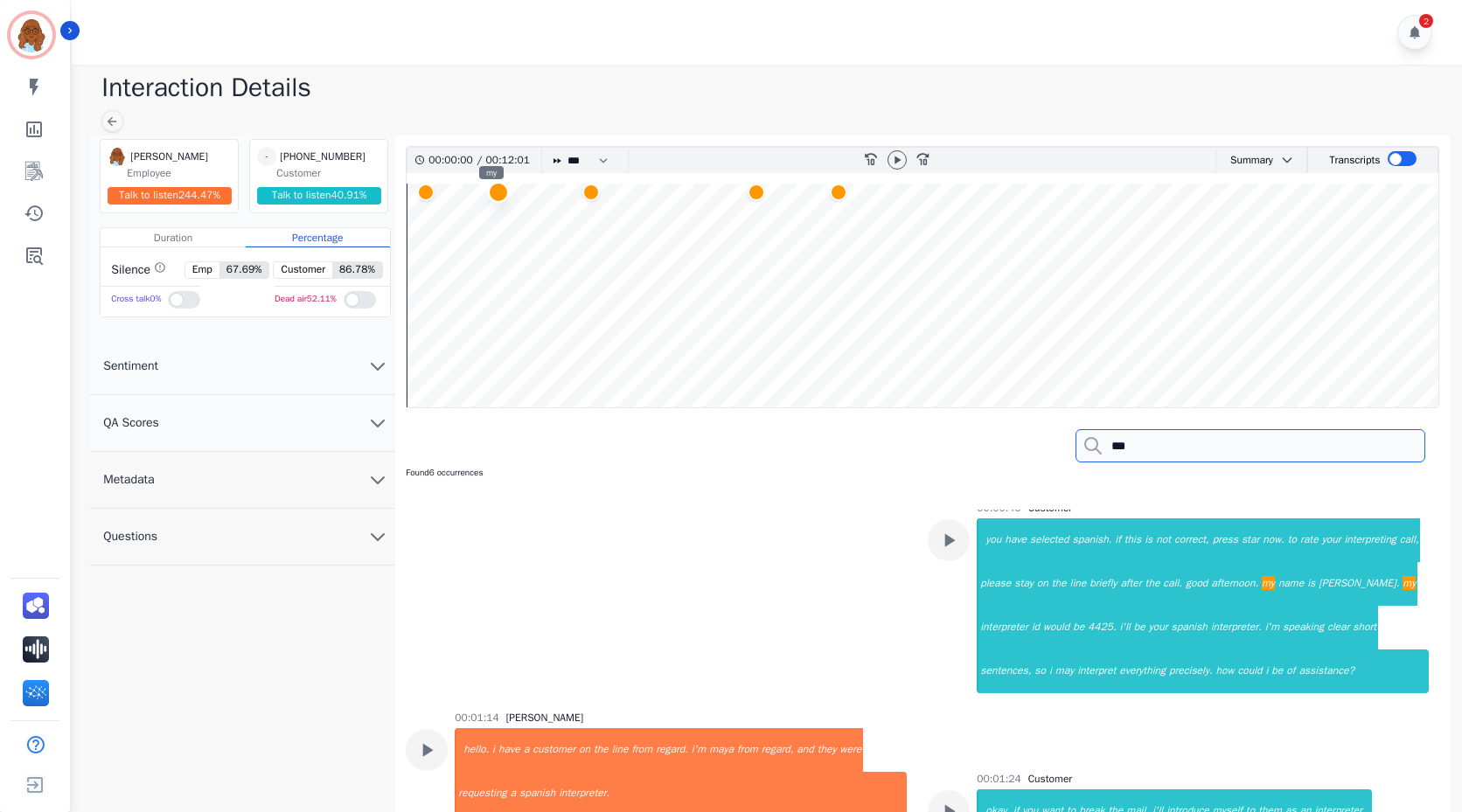 type on "**" 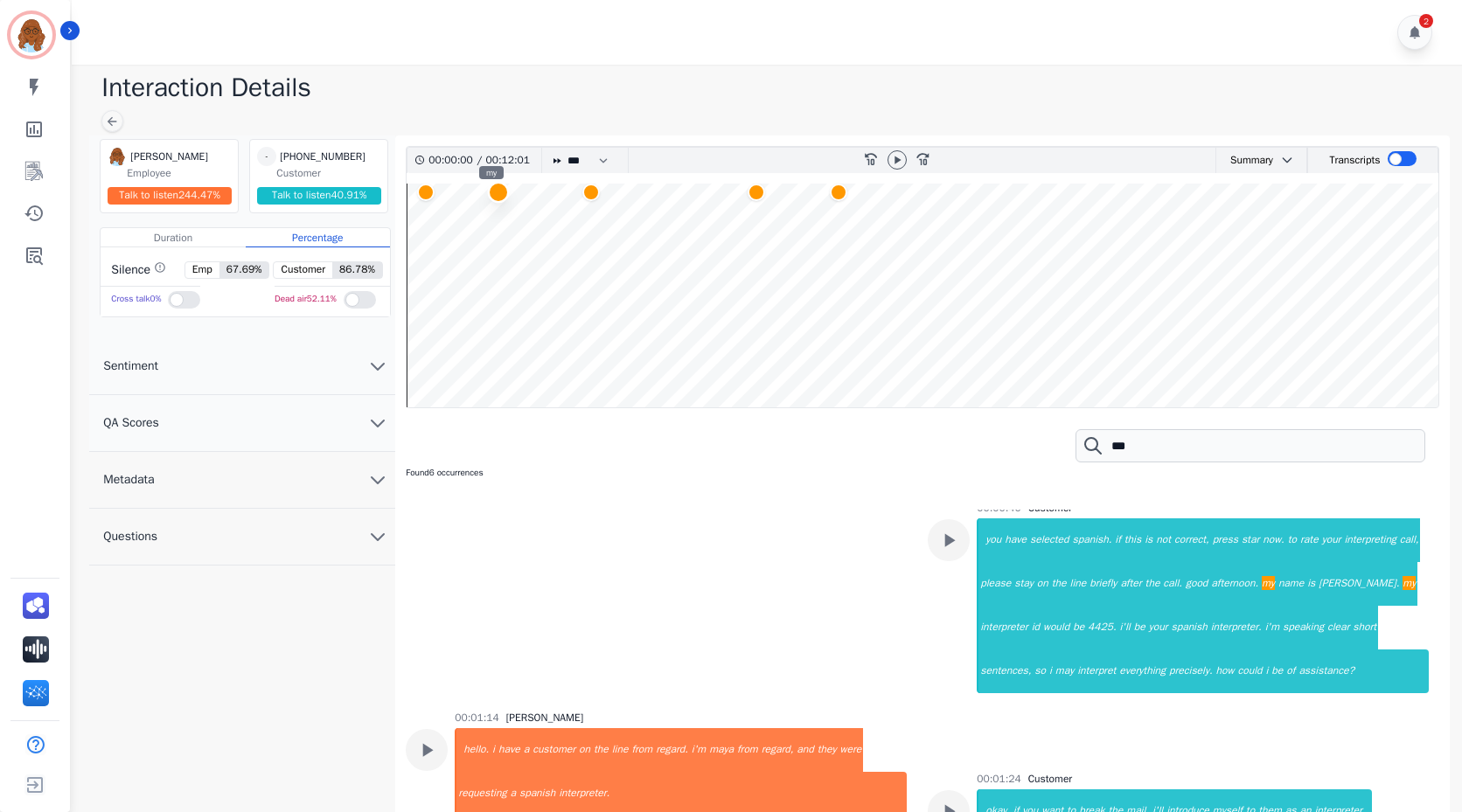 click at bounding box center (498, 192) 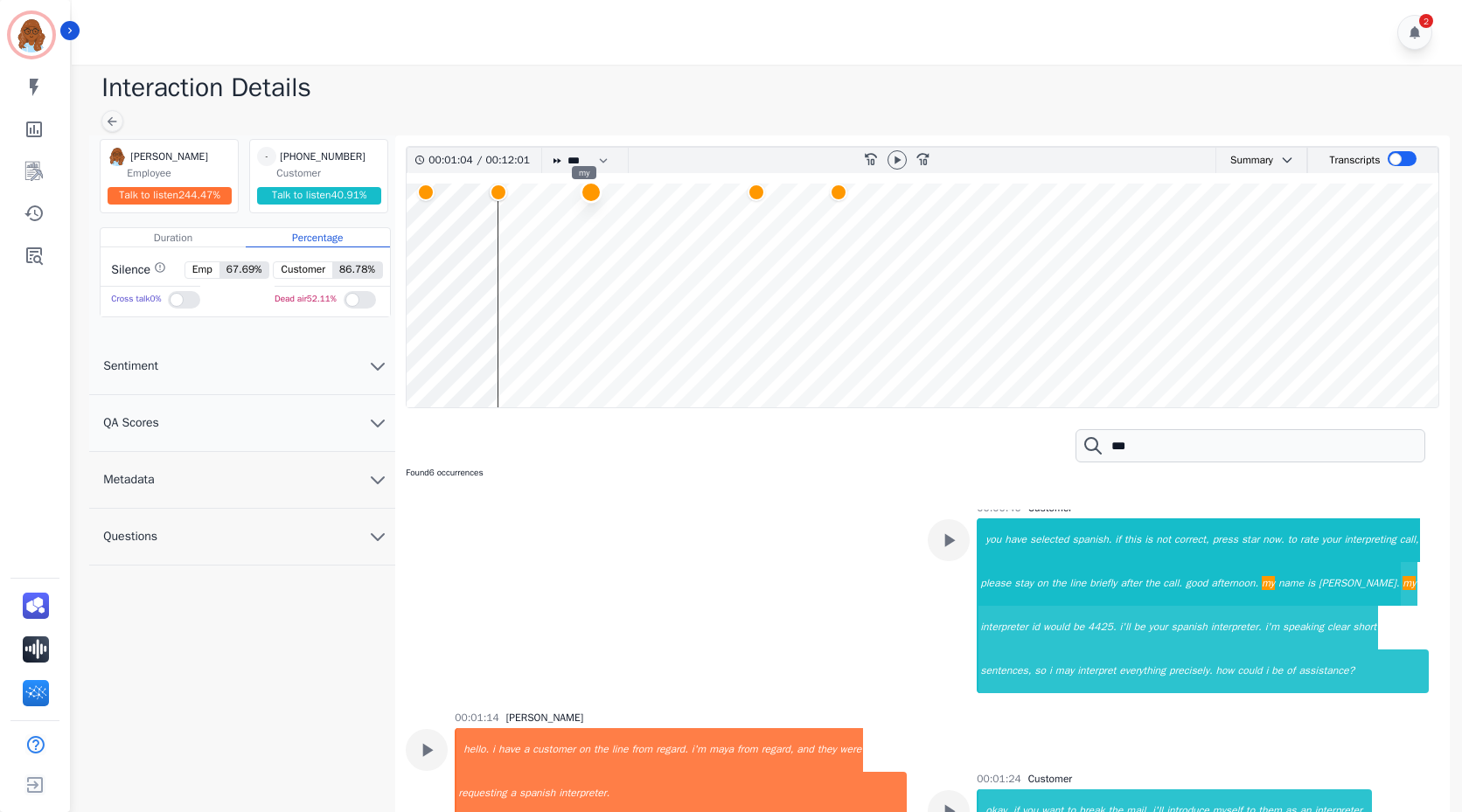 click at bounding box center (590, 192) 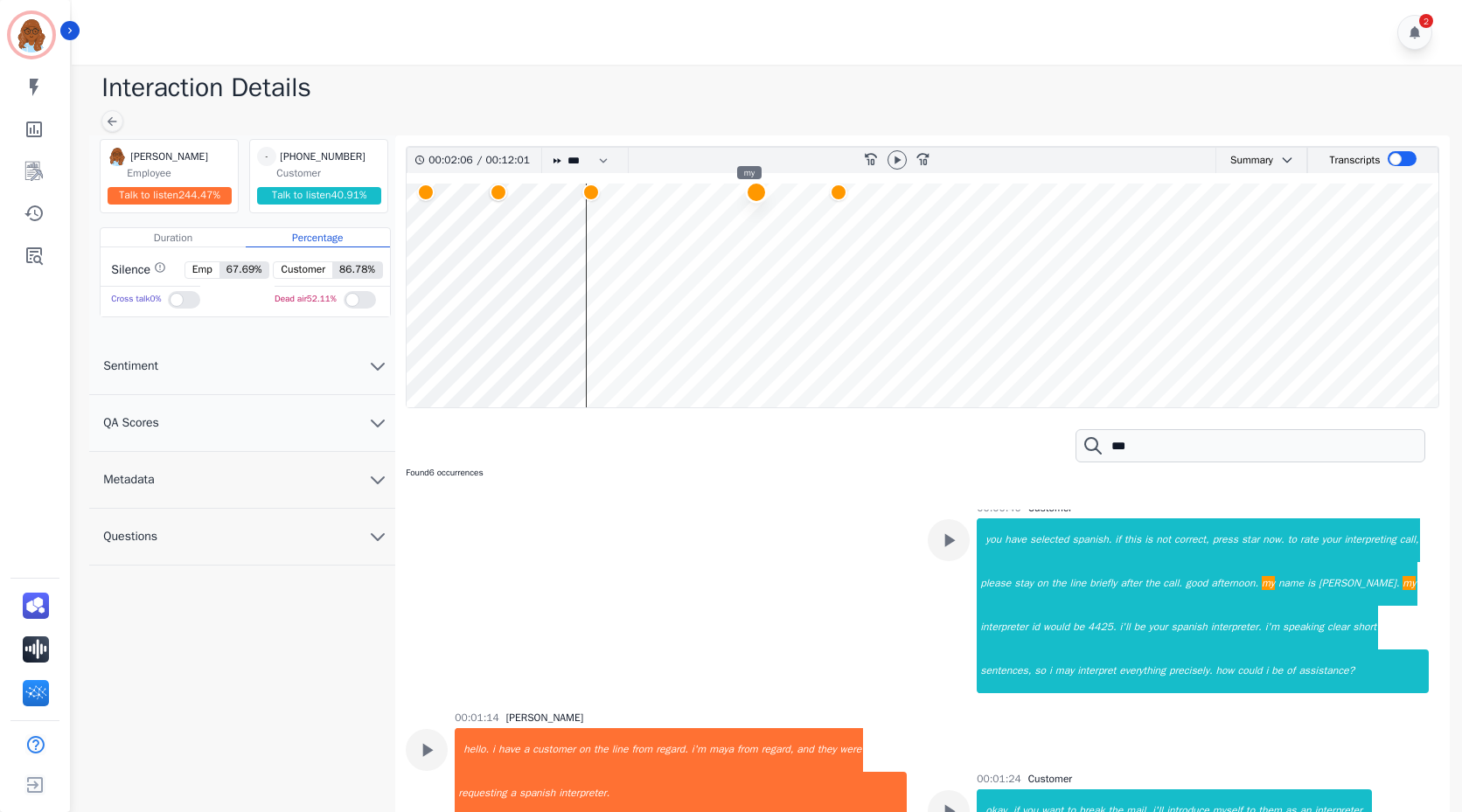 click at bounding box center [755, 192] 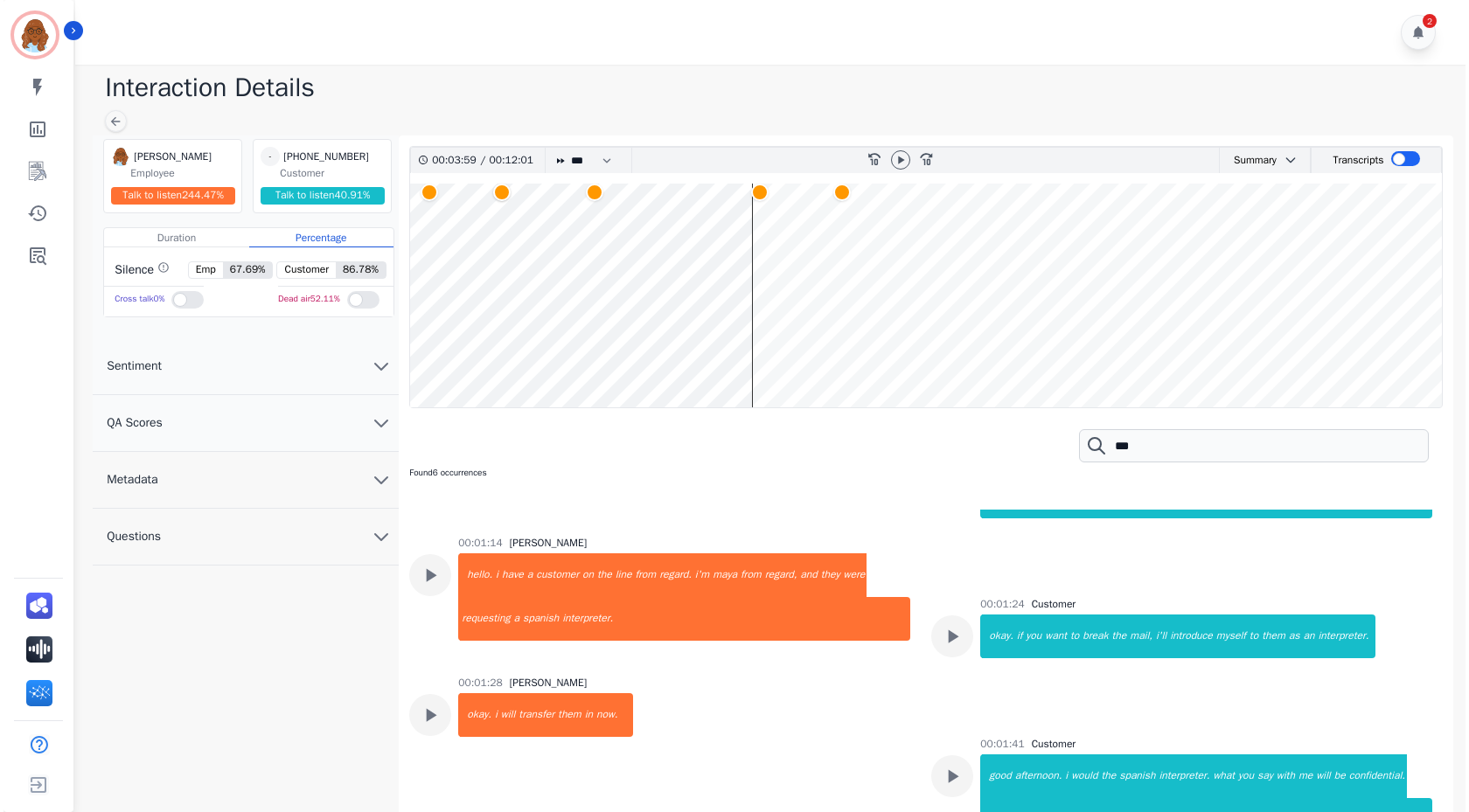 scroll, scrollTop: 612, scrollLeft: 0, axis: vertical 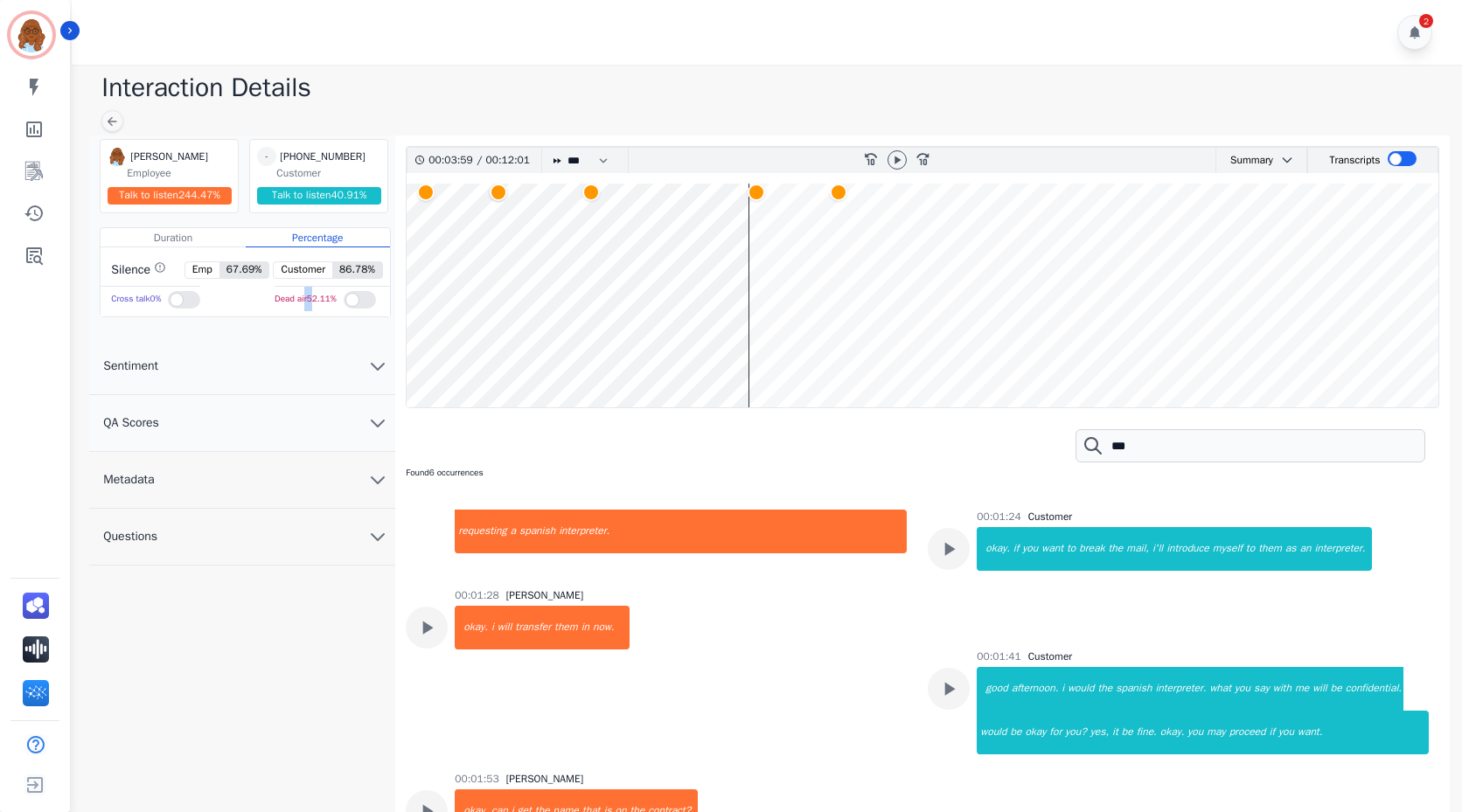 drag, startPoint x: 312, startPoint y: 298, endPoint x: 321, endPoint y: 301, distance: 9.486833 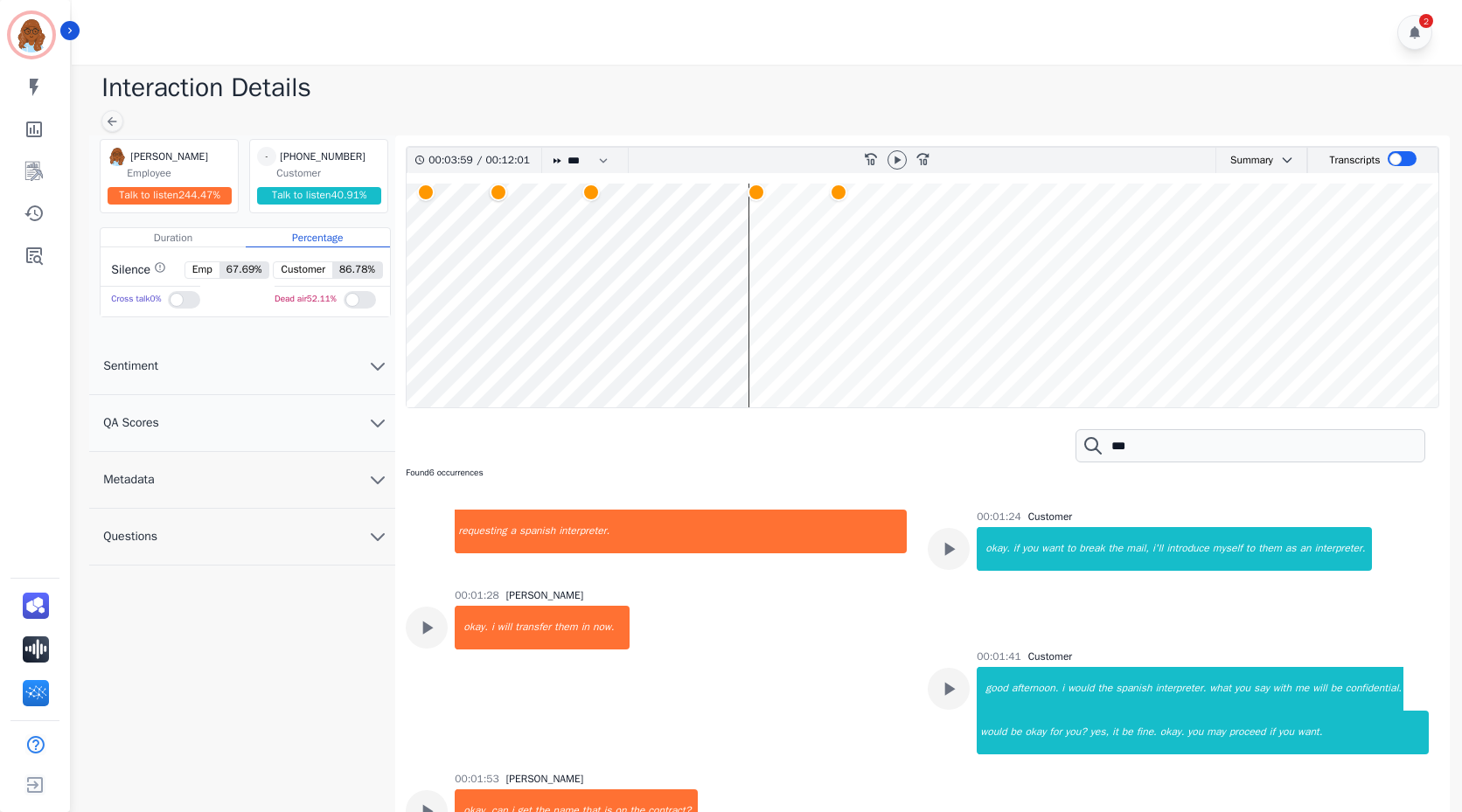 click on "Silence
Emp   67.69 %   Customer   86.78 %   Cross talk  0 %
Dead air  52.11 %" at bounding box center (245, 281) 